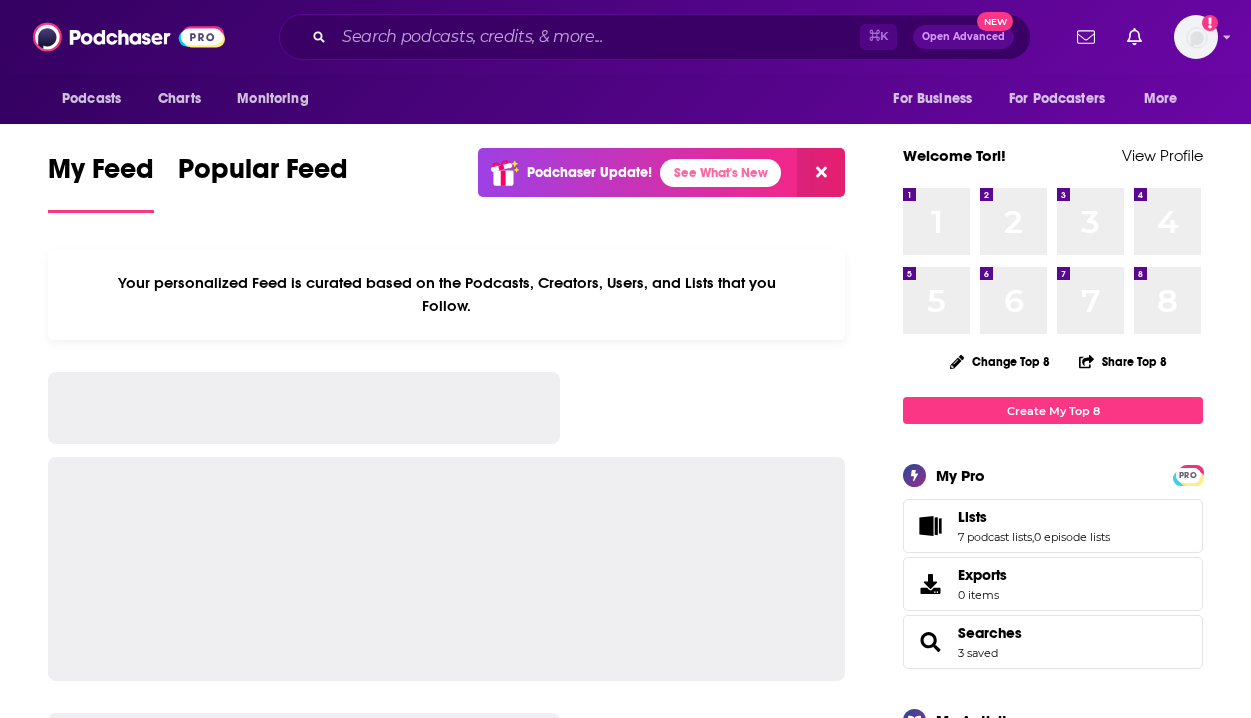 scroll, scrollTop: 0, scrollLeft: 0, axis: both 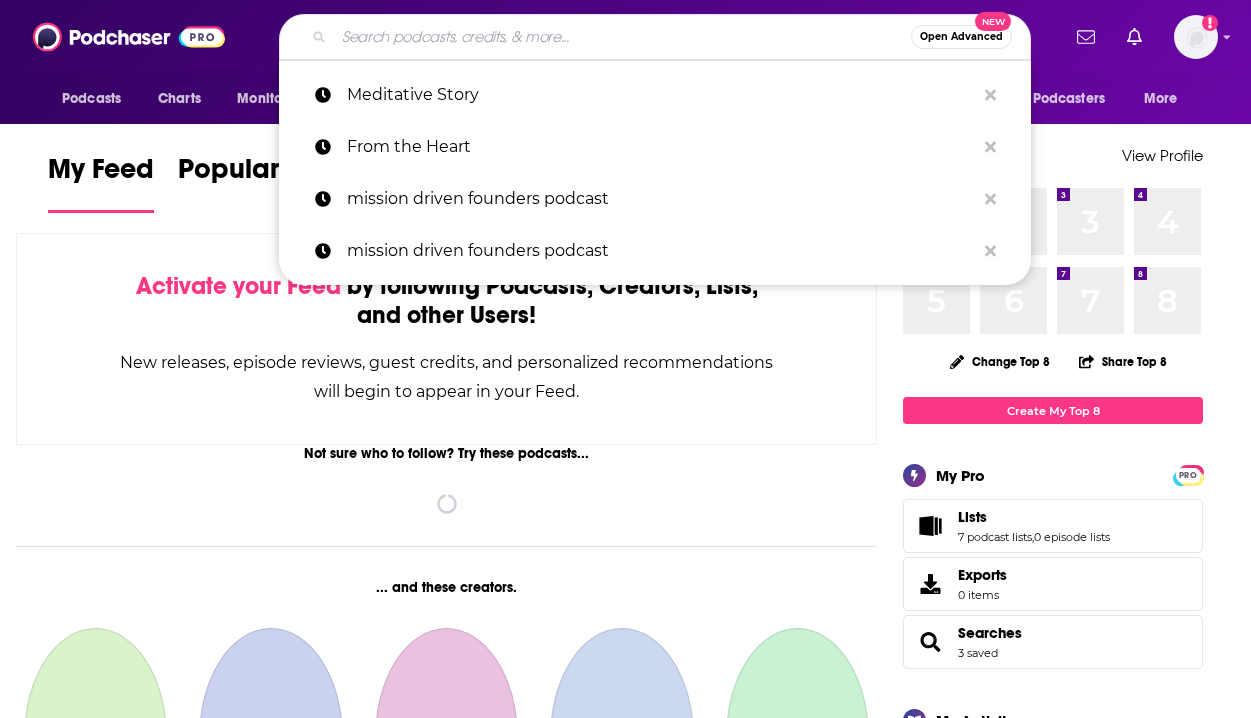 click at bounding box center [622, 37] 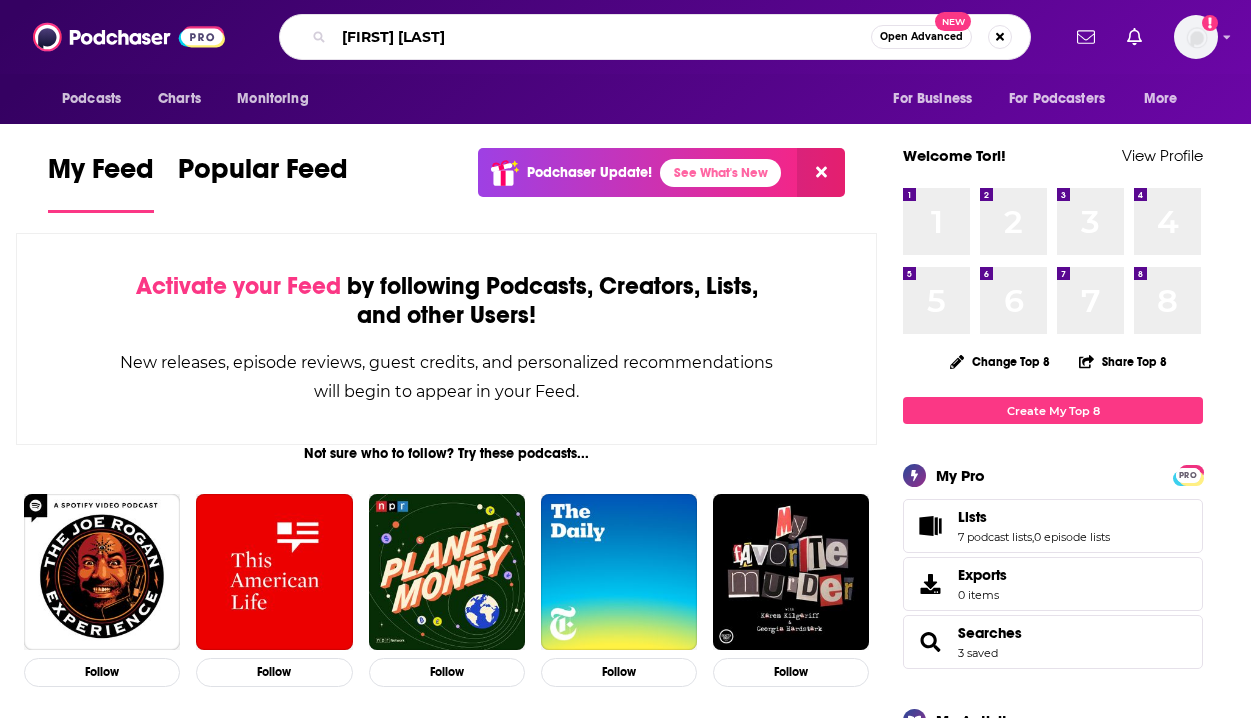 type on "[FIRST] [LAST]" 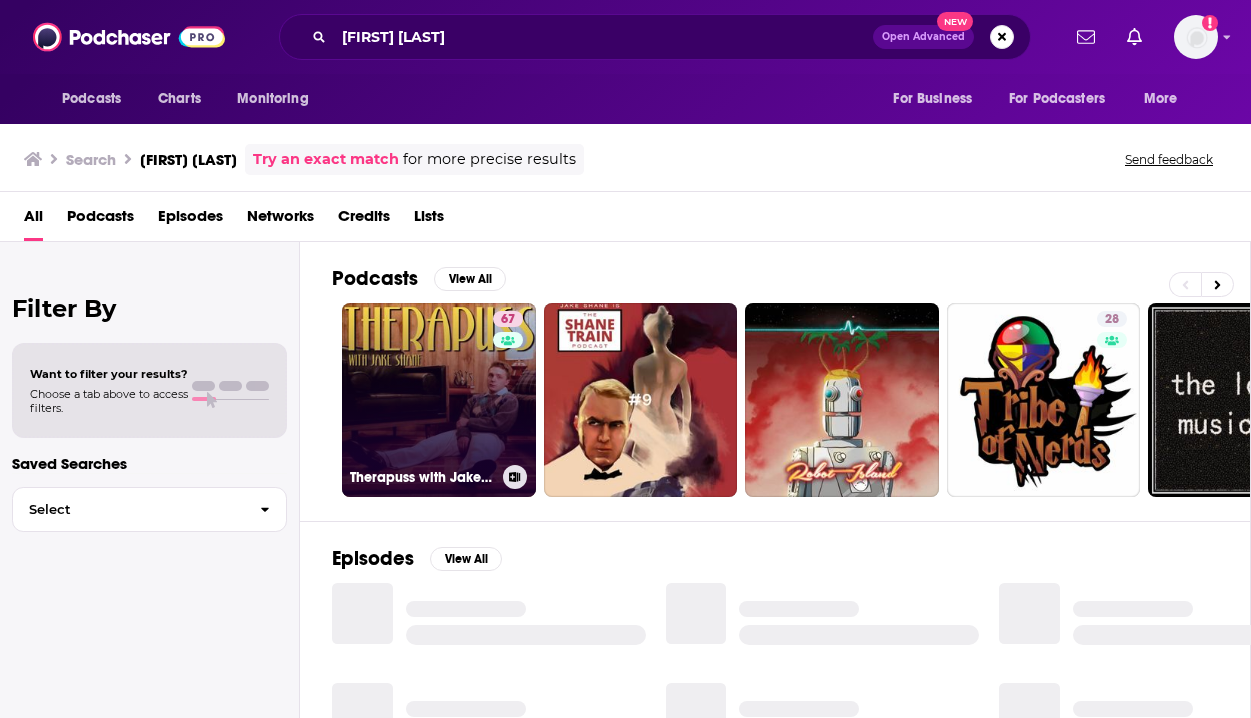 click on "67 Therapuss with Jake Shane" at bounding box center [439, 400] 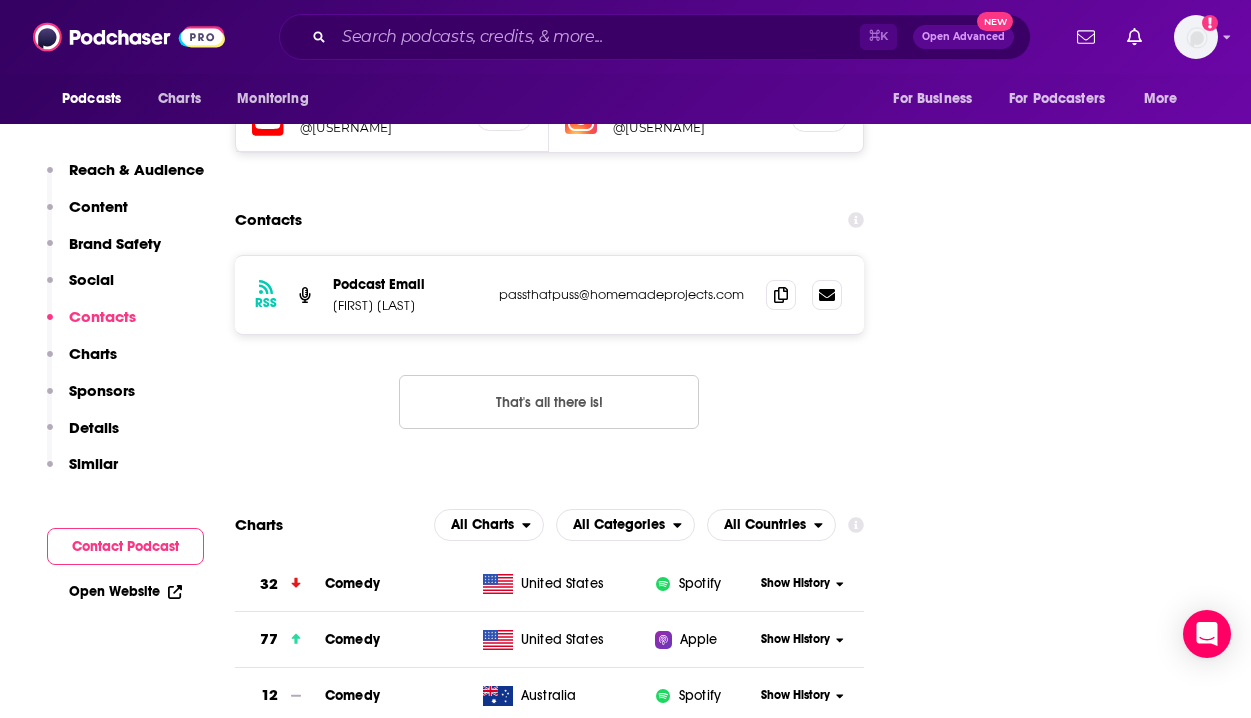 scroll, scrollTop: 2241, scrollLeft: 0, axis: vertical 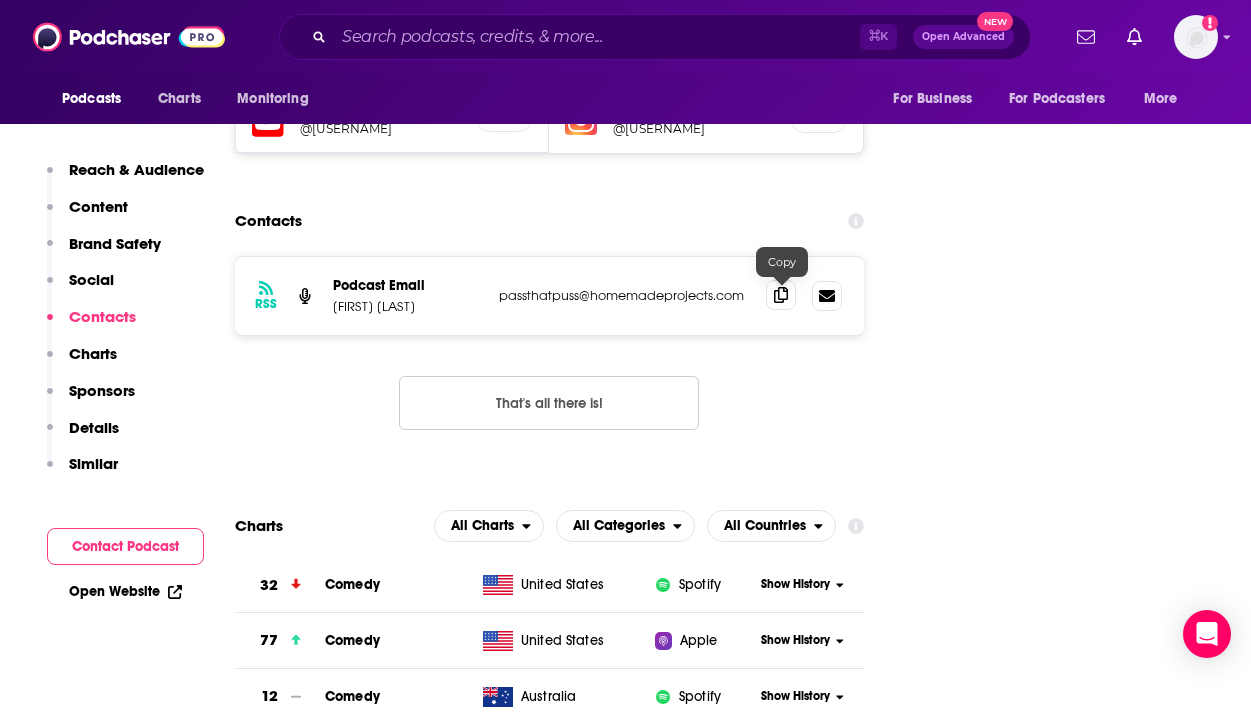 click 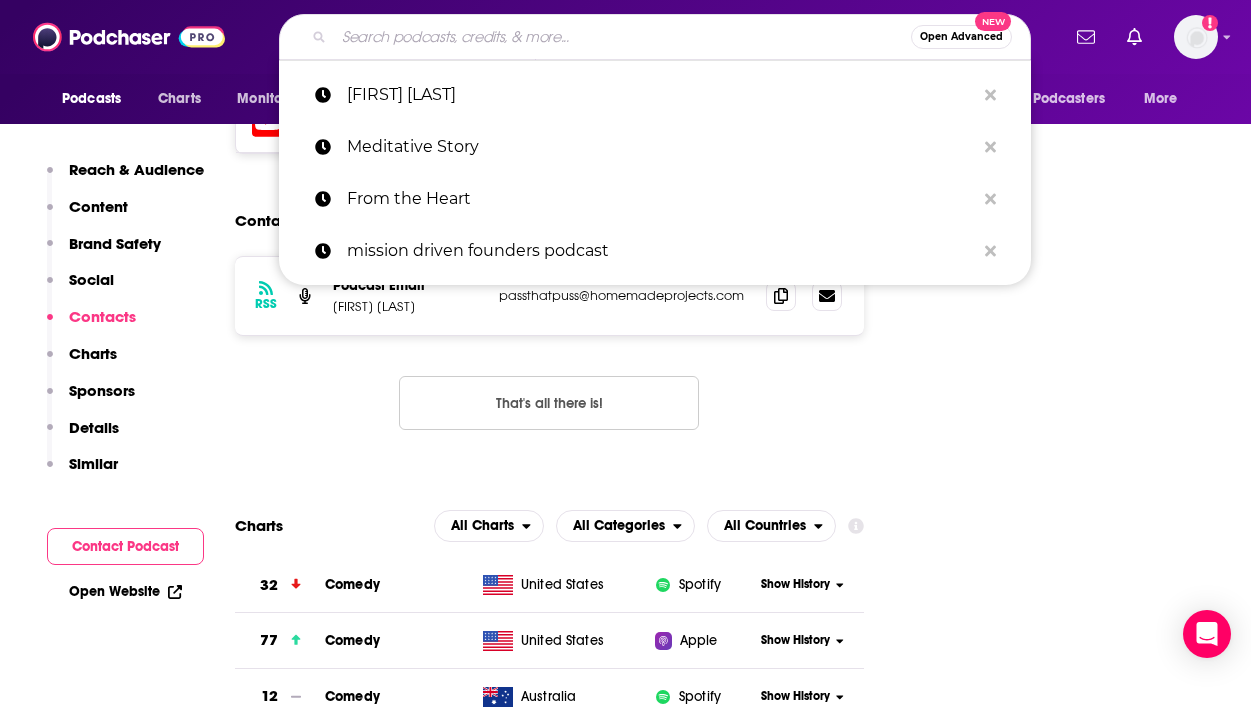 click at bounding box center (622, 37) 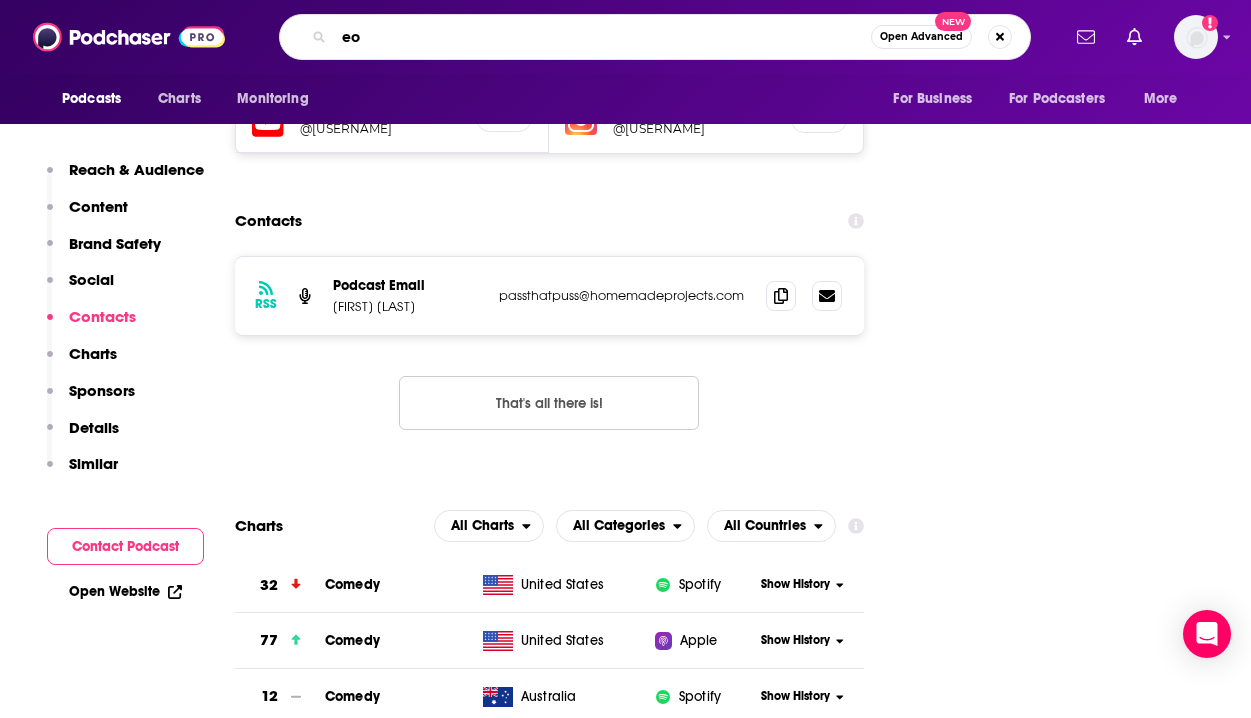 type on "e" 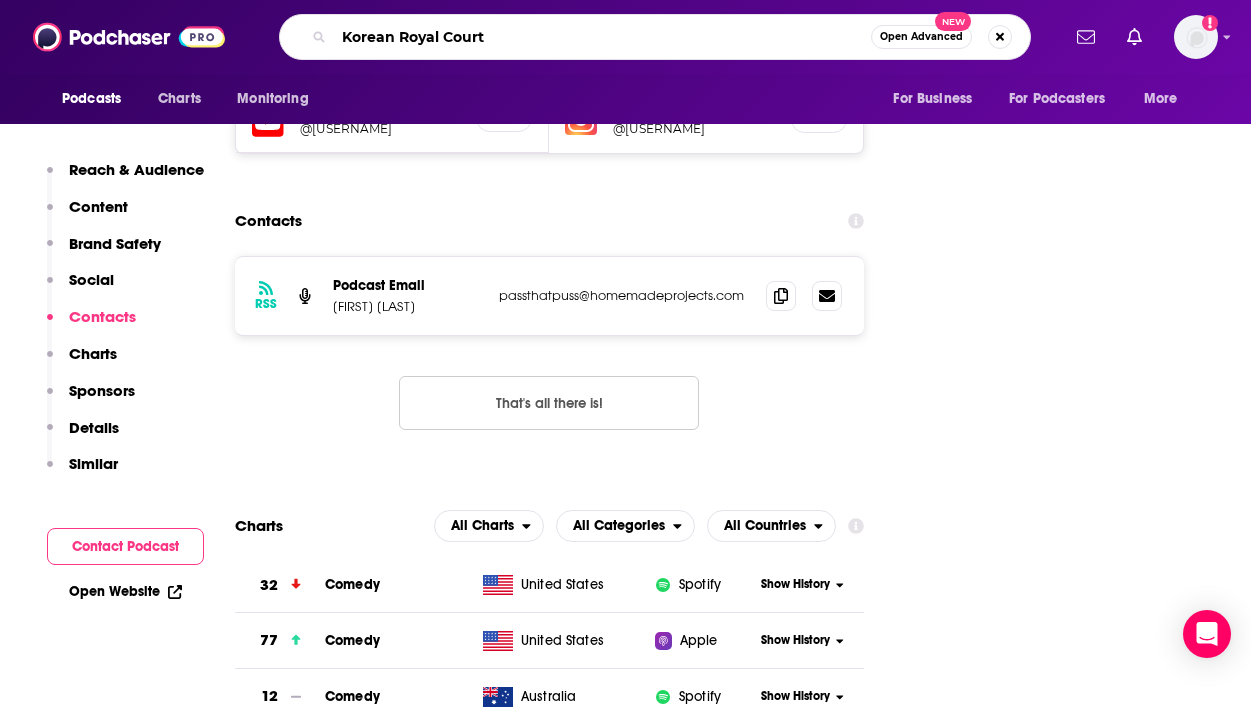 type on "royal court" 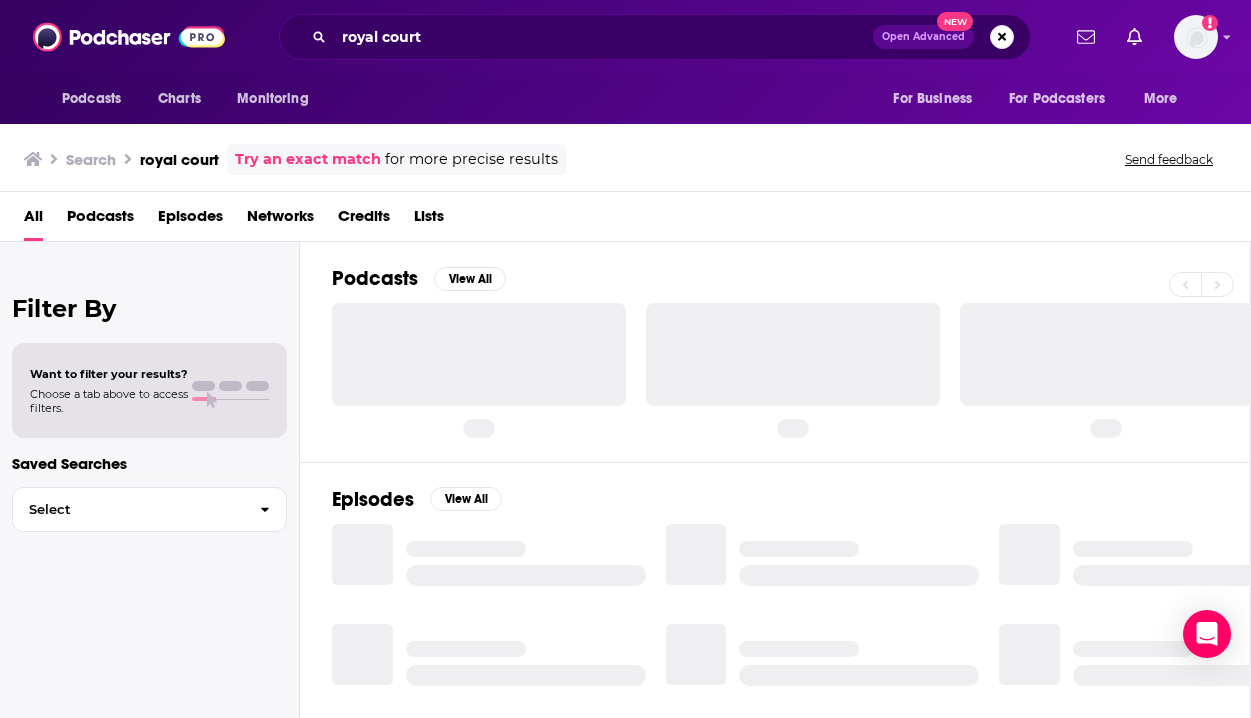 scroll, scrollTop: 0, scrollLeft: 0, axis: both 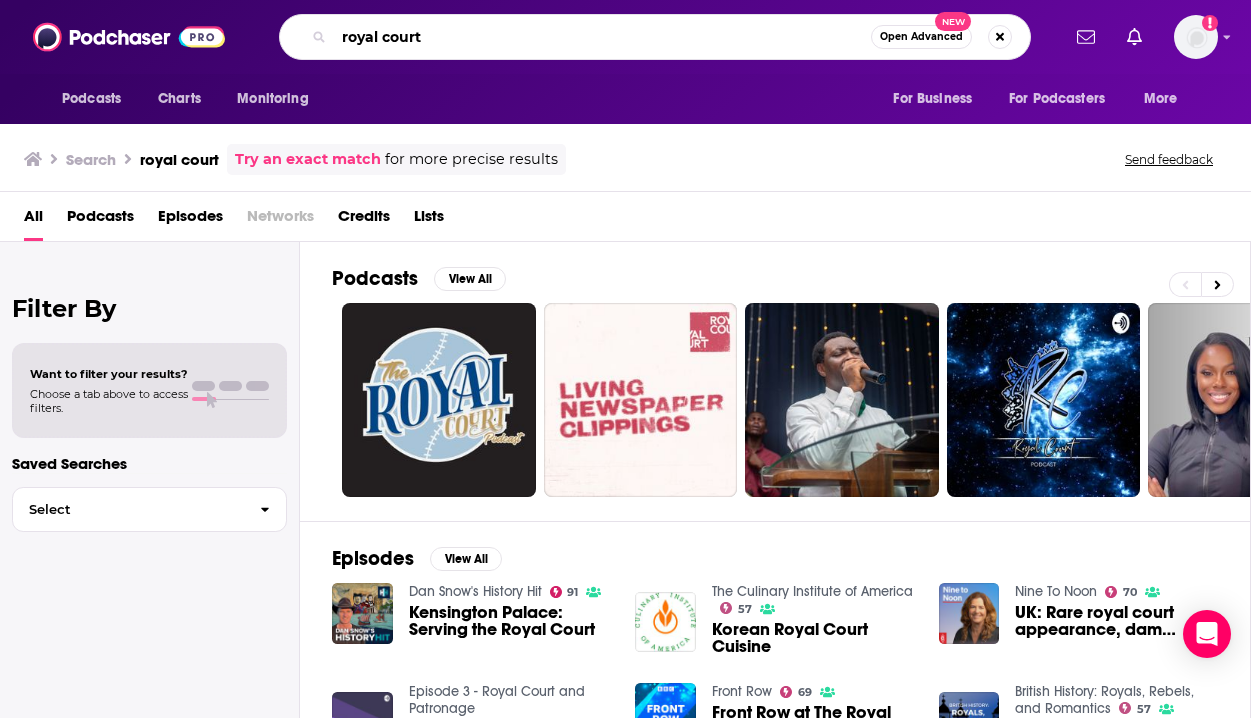 drag, startPoint x: 755, startPoint y: 39, endPoint x: 725, endPoint y: 8, distance: 43.13931 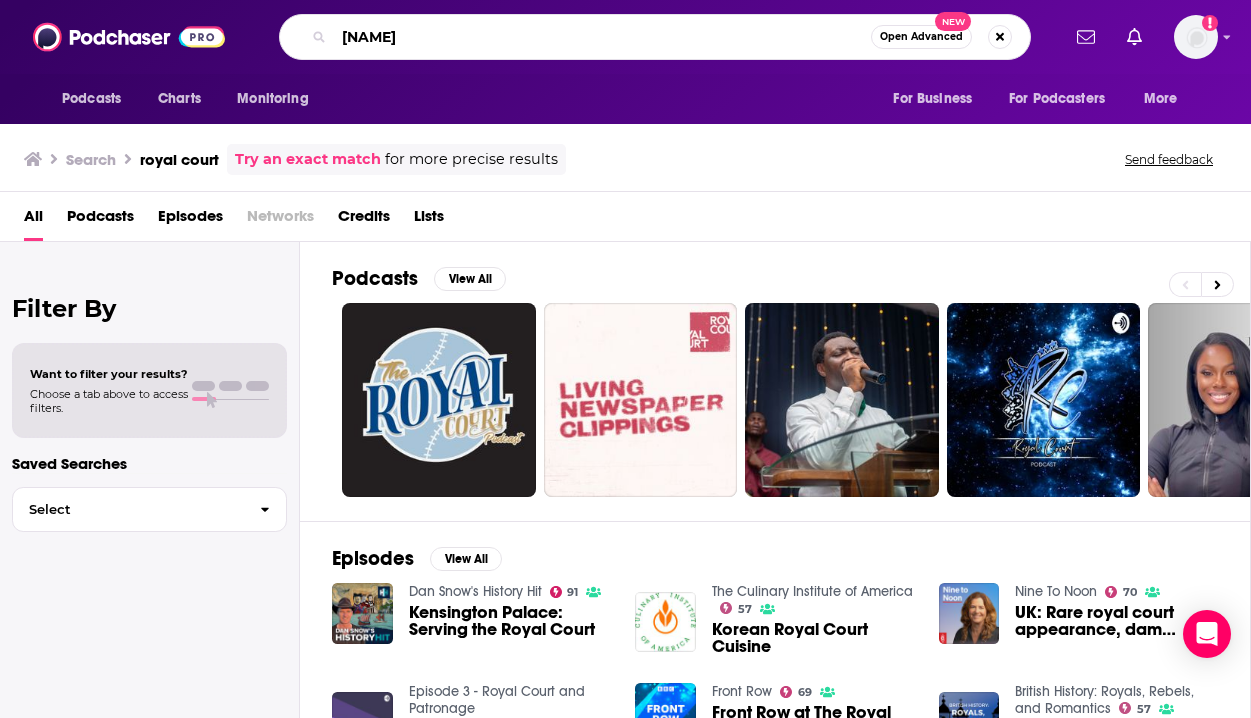 type on "[NAME]" 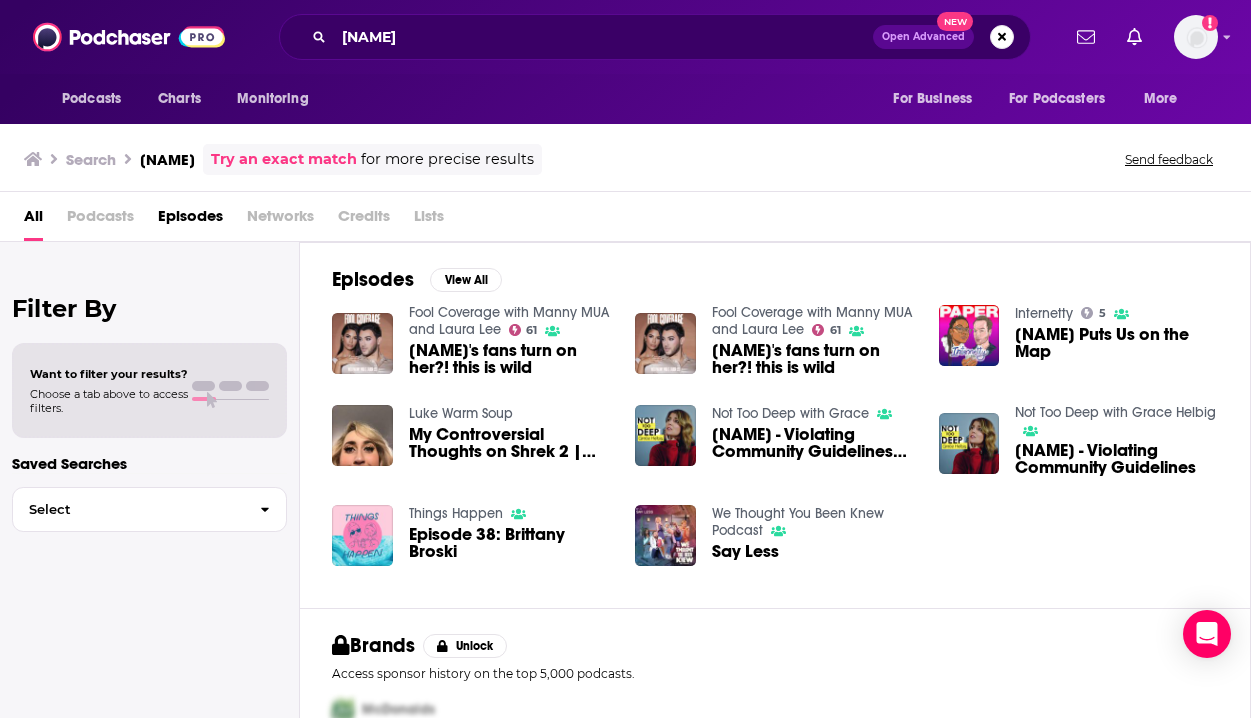 click on "Podcasts" at bounding box center (100, 220) 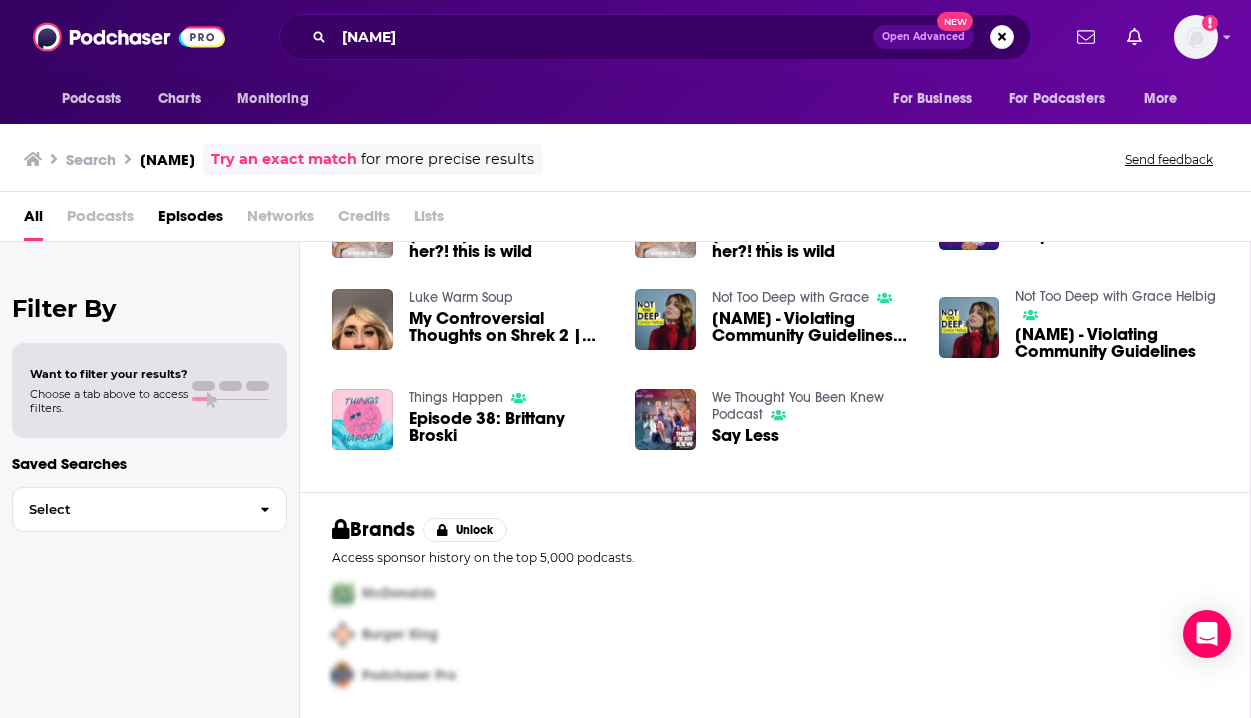 scroll, scrollTop: 0, scrollLeft: 0, axis: both 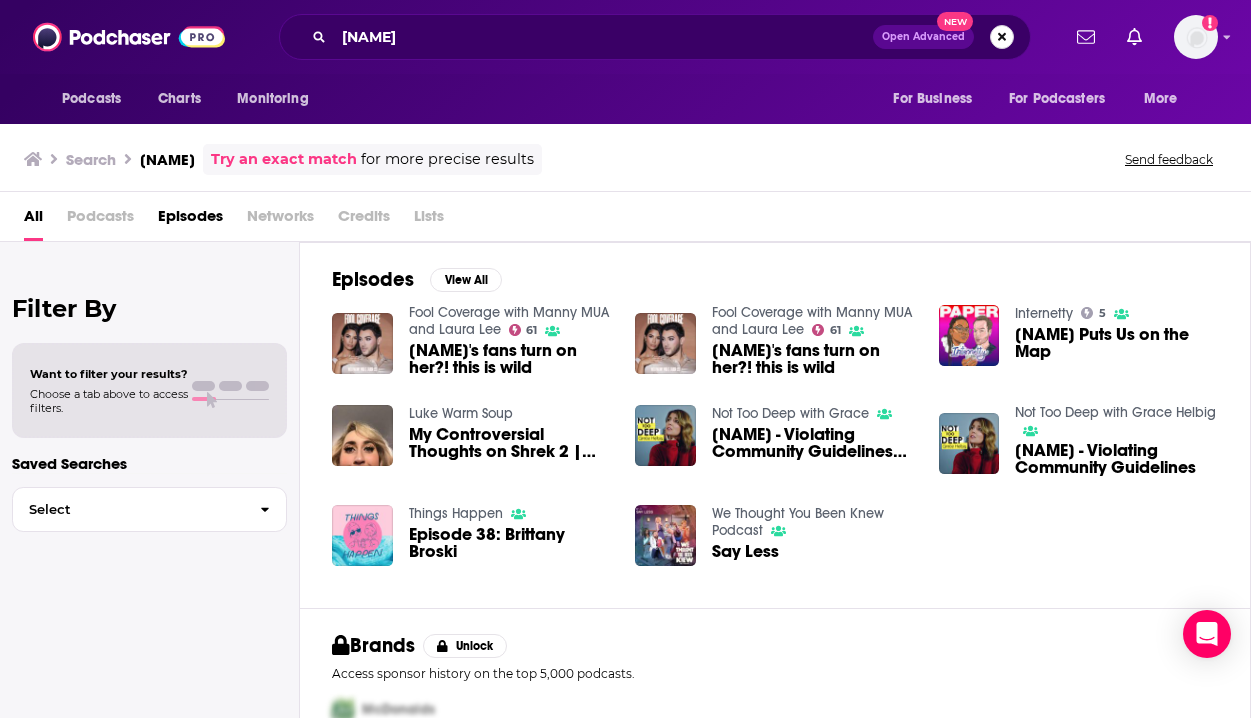 click at bounding box center (1002, 37) 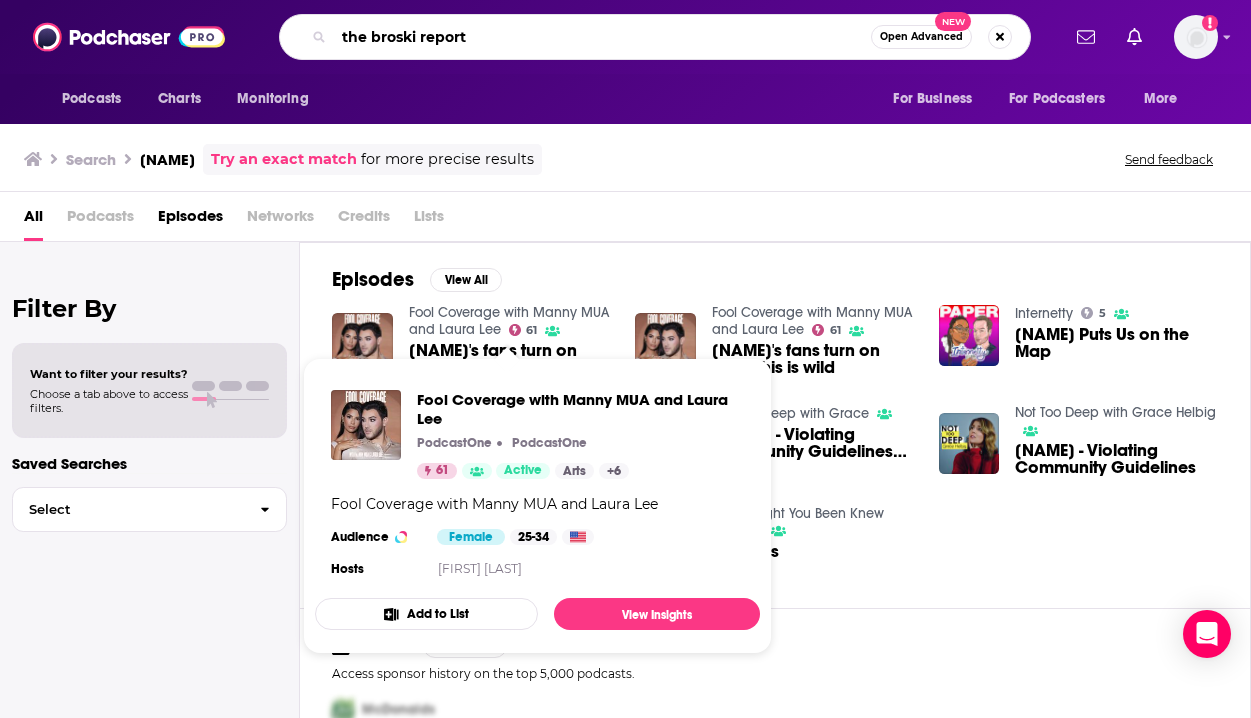 type on "the broski report" 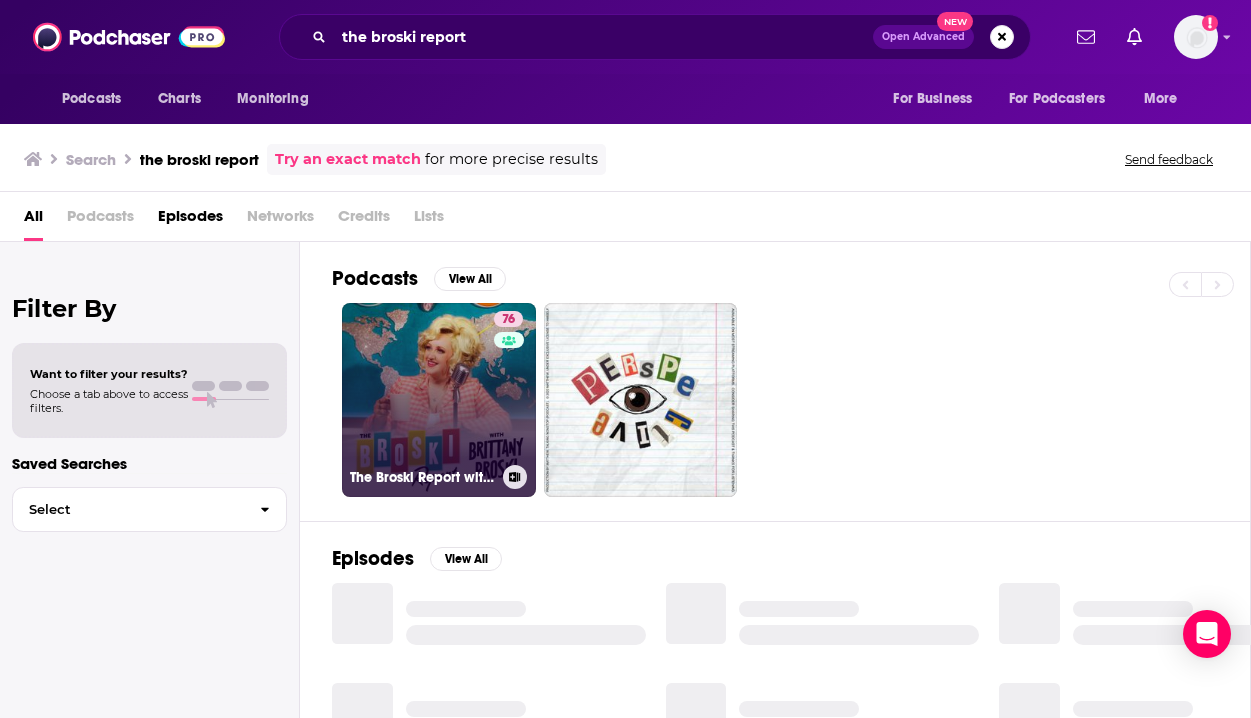 click on "76 The Broski Report with Brittany Broski" at bounding box center [439, 400] 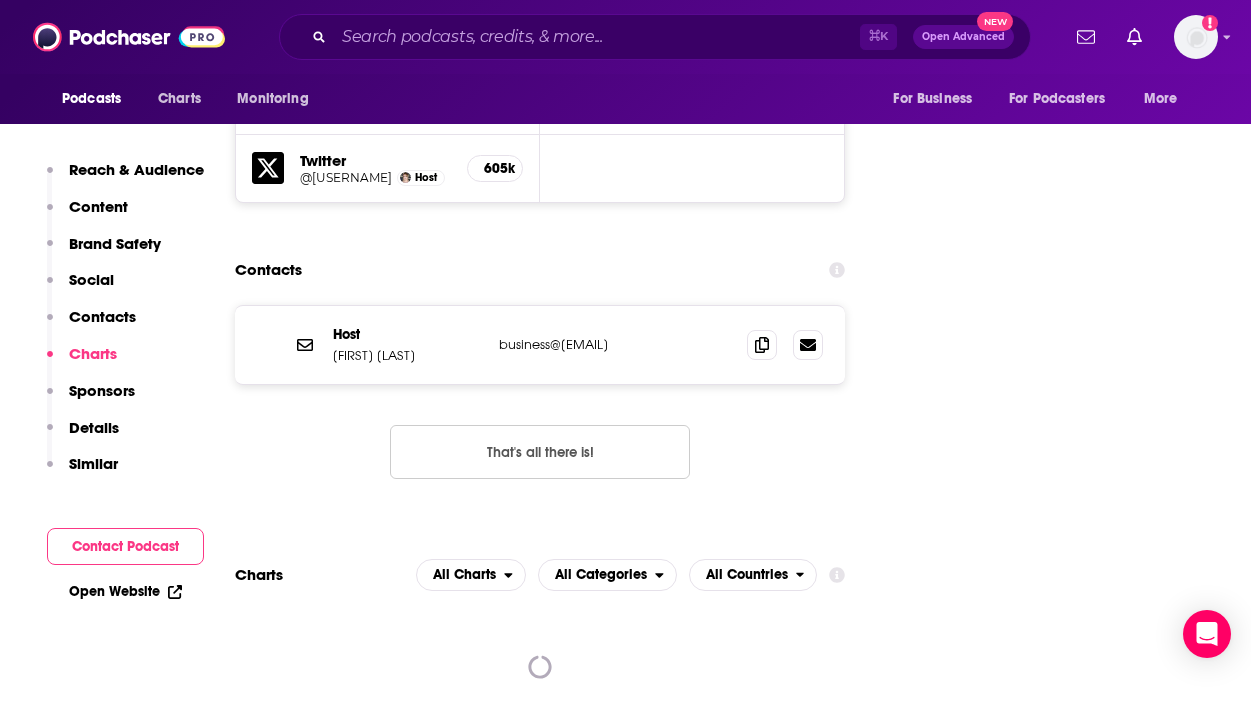 scroll, scrollTop: 2332, scrollLeft: 0, axis: vertical 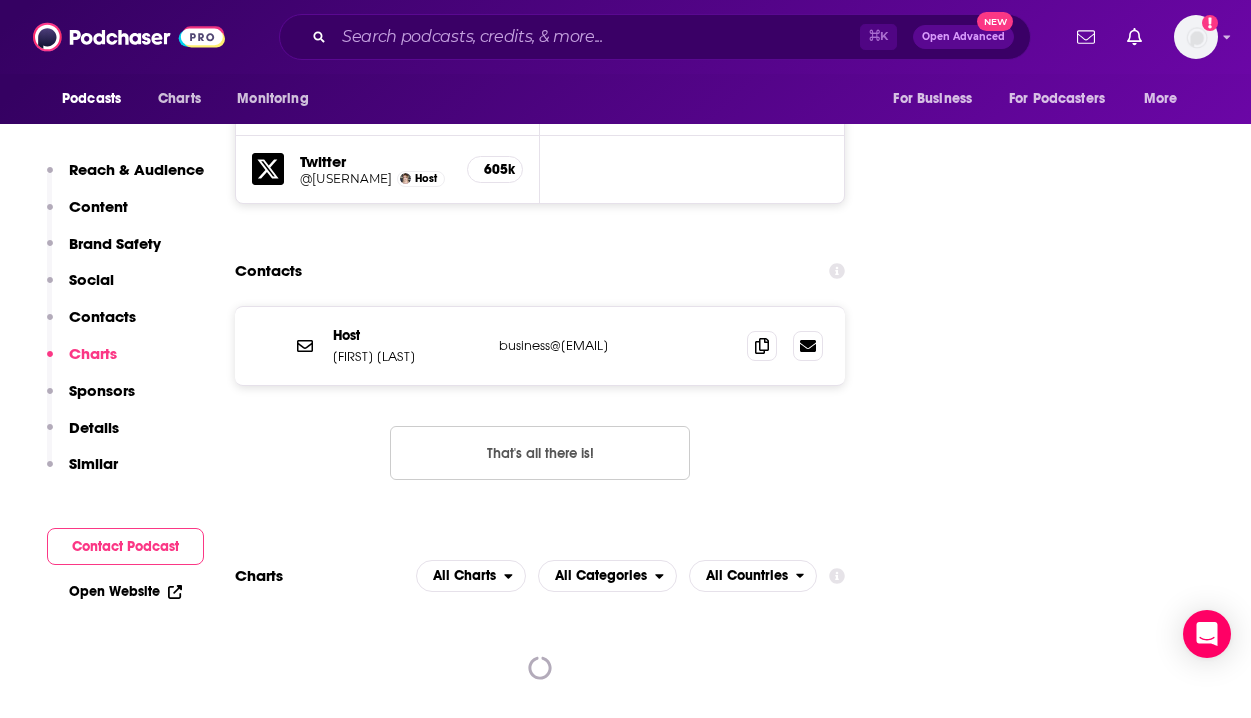 click at bounding box center (785, 346) 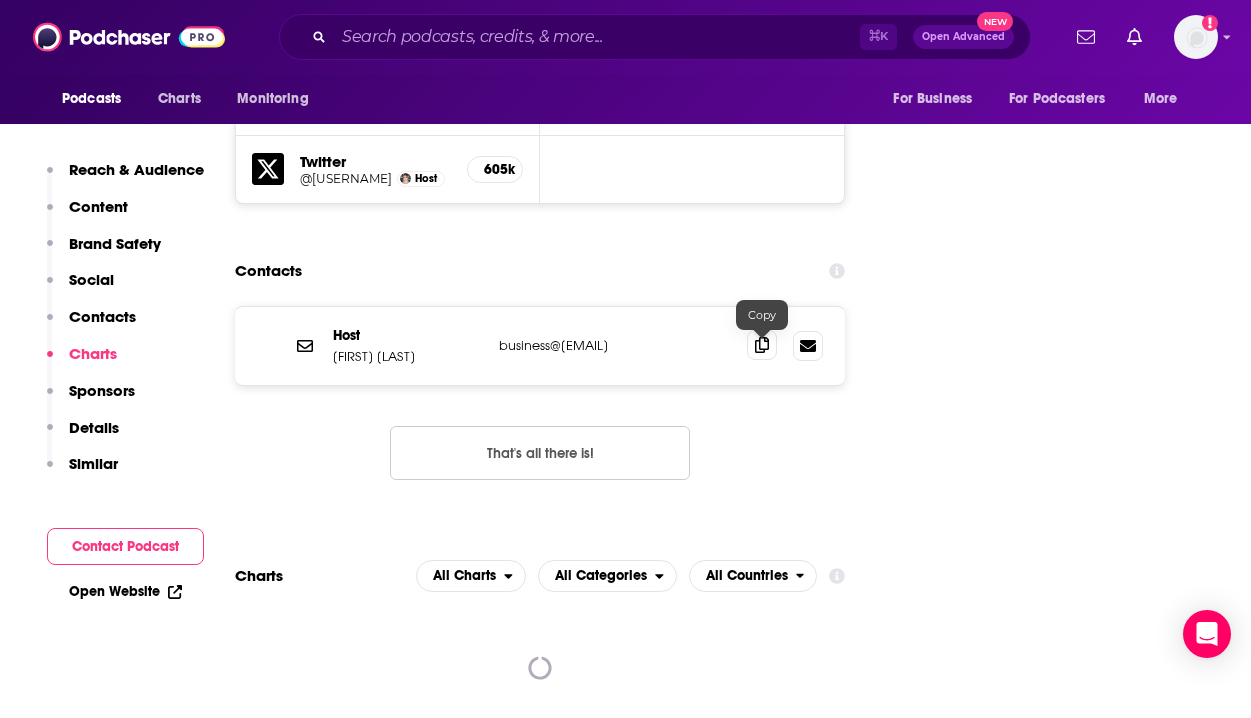 click at bounding box center (762, 345) 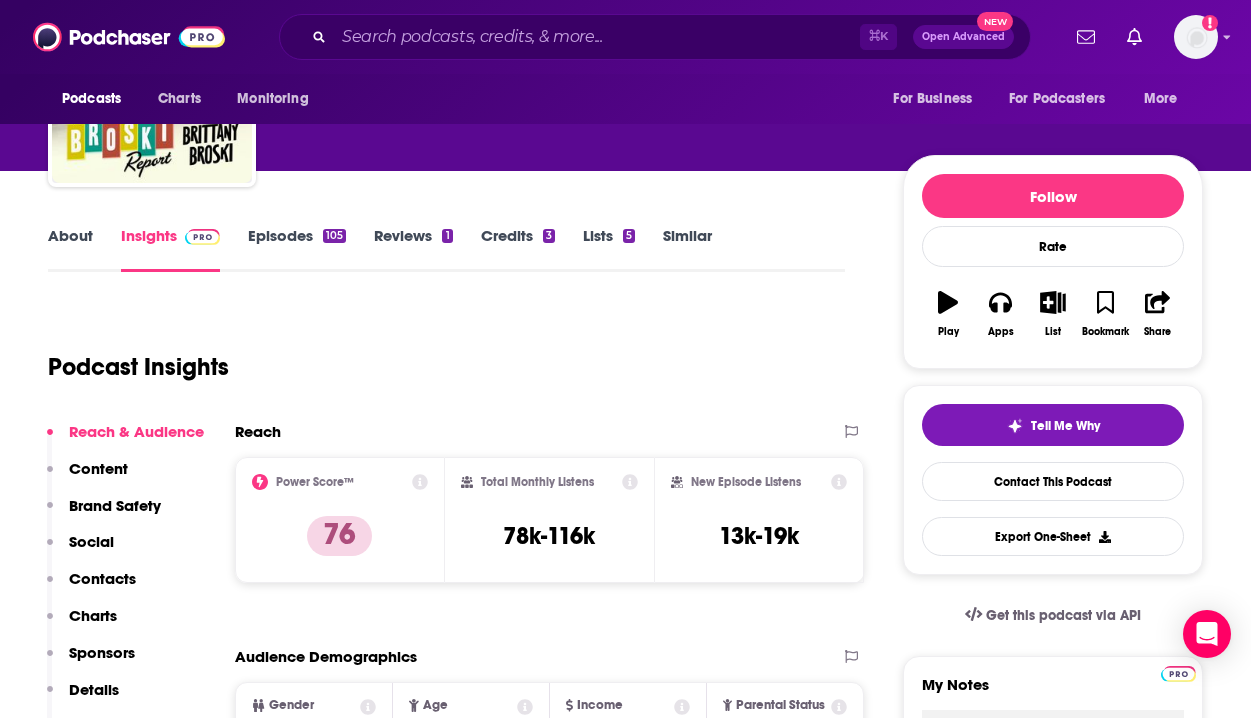 scroll, scrollTop: 0, scrollLeft: 0, axis: both 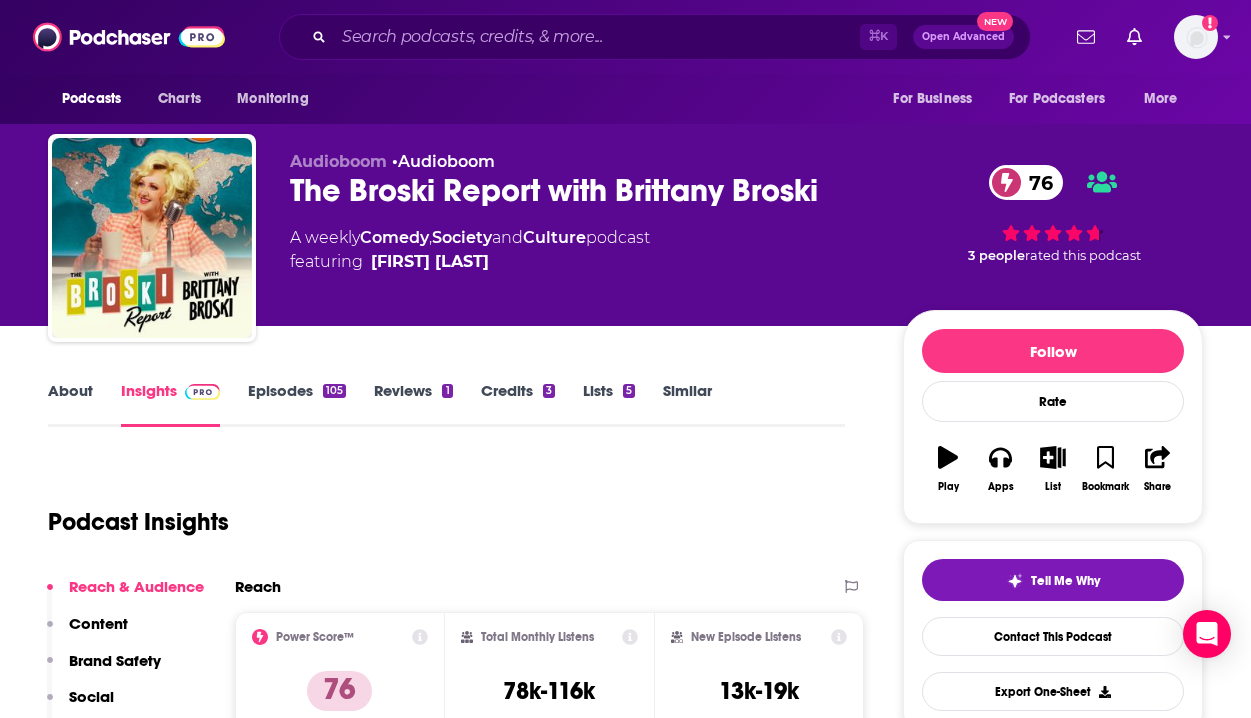 click on "Reviews 1" at bounding box center (413, 404) 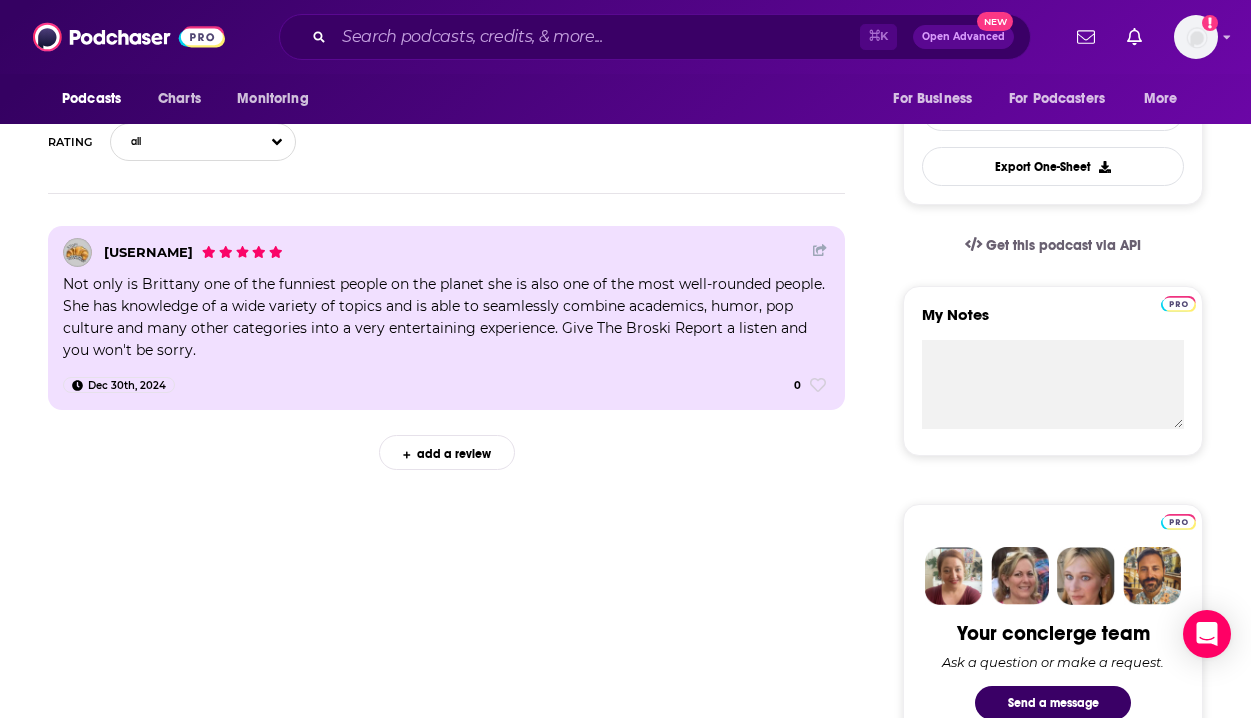 scroll, scrollTop: 0, scrollLeft: 0, axis: both 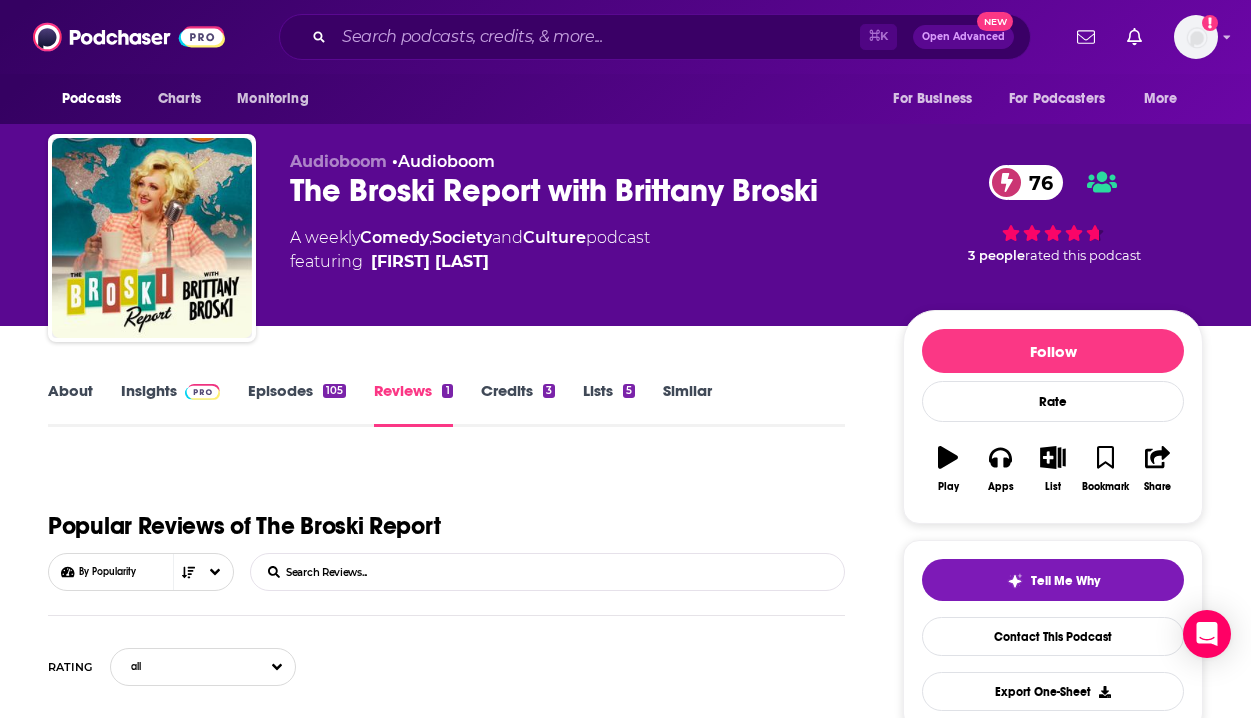 click on "About Insights Episodes 105 Reviews 1 Credits 3 Lists 5 Similar" at bounding box center [446, 402] 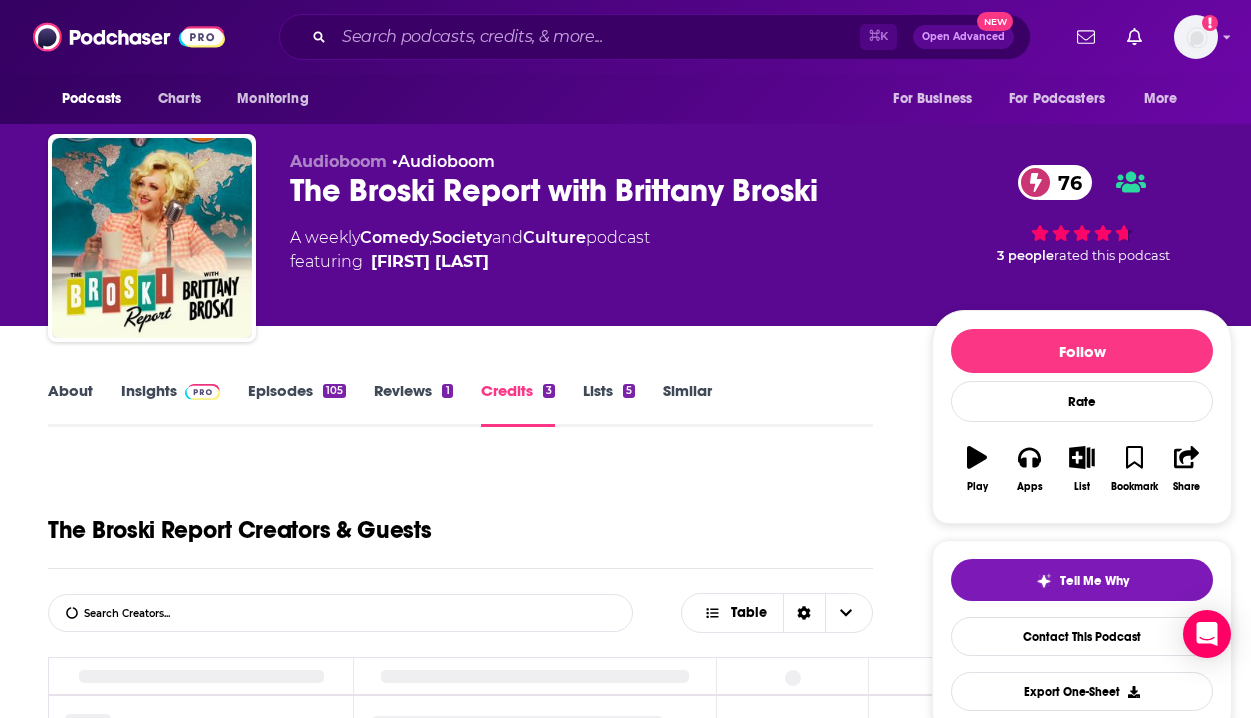 click on "About Insights Episodes 105 Reviews 1 Credits 3 Lists 5 Similar" at bounding box center [460, 402] 